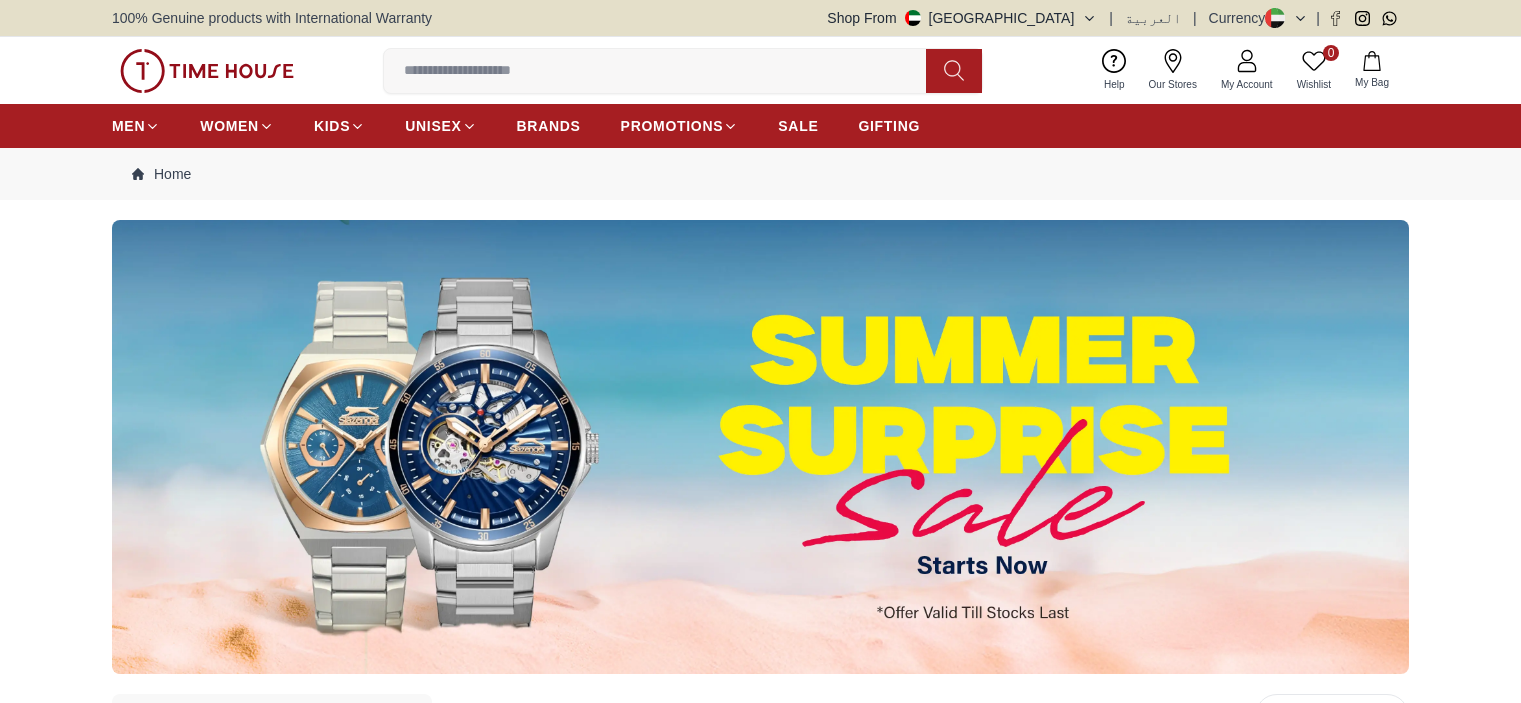 scroll, scrollTop: 0, scrollLeft: 0, axis: both 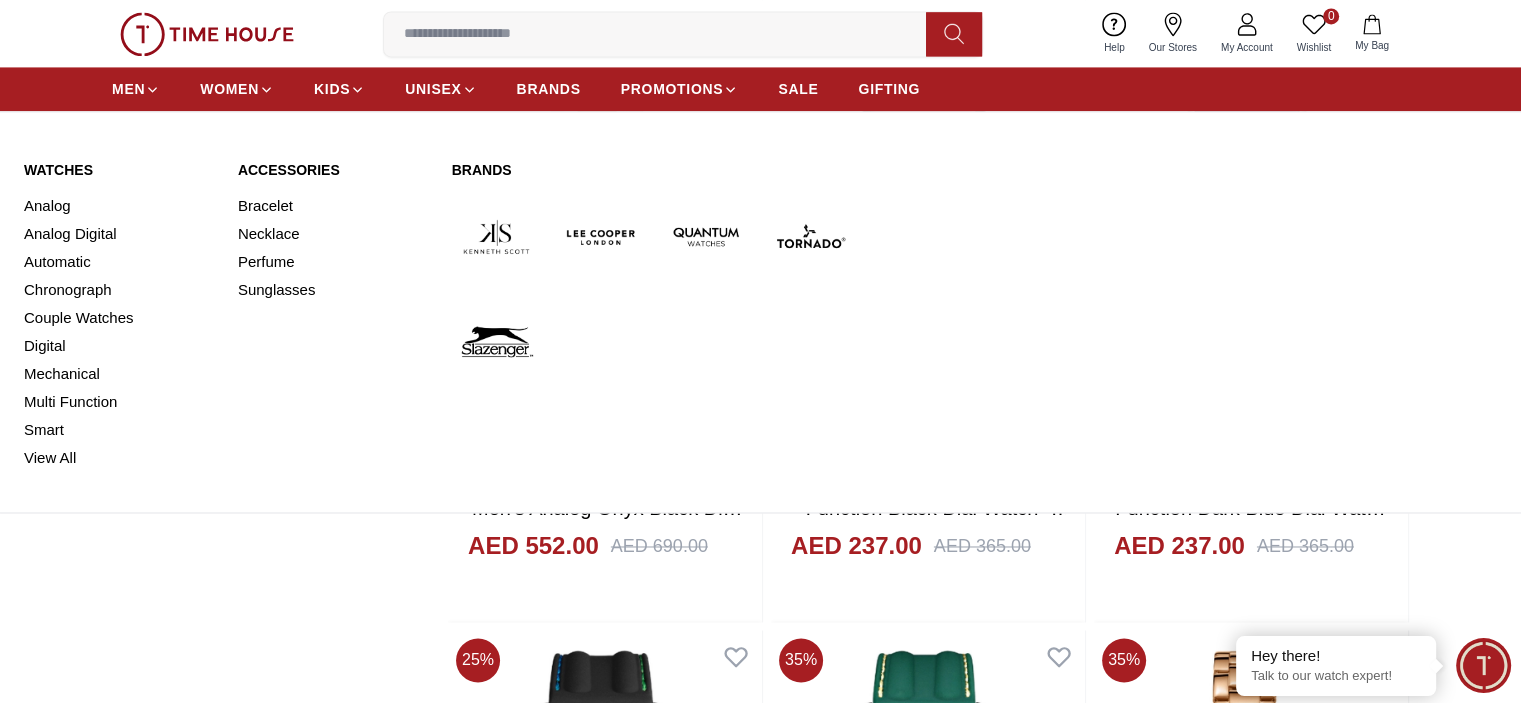 click at bounding box center [810, 236] 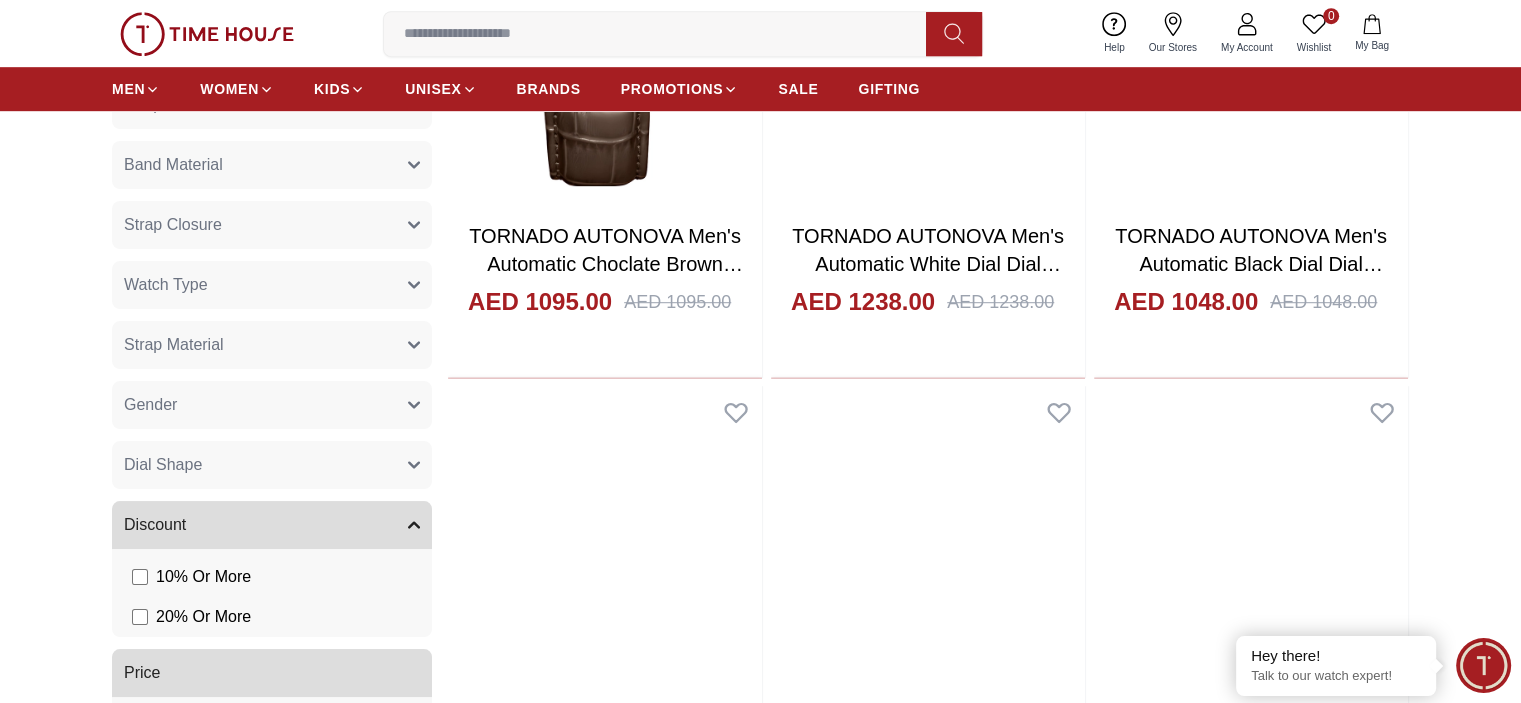 scroll, scrollTop: 1300, scrollLeft: 0, axis: vertical 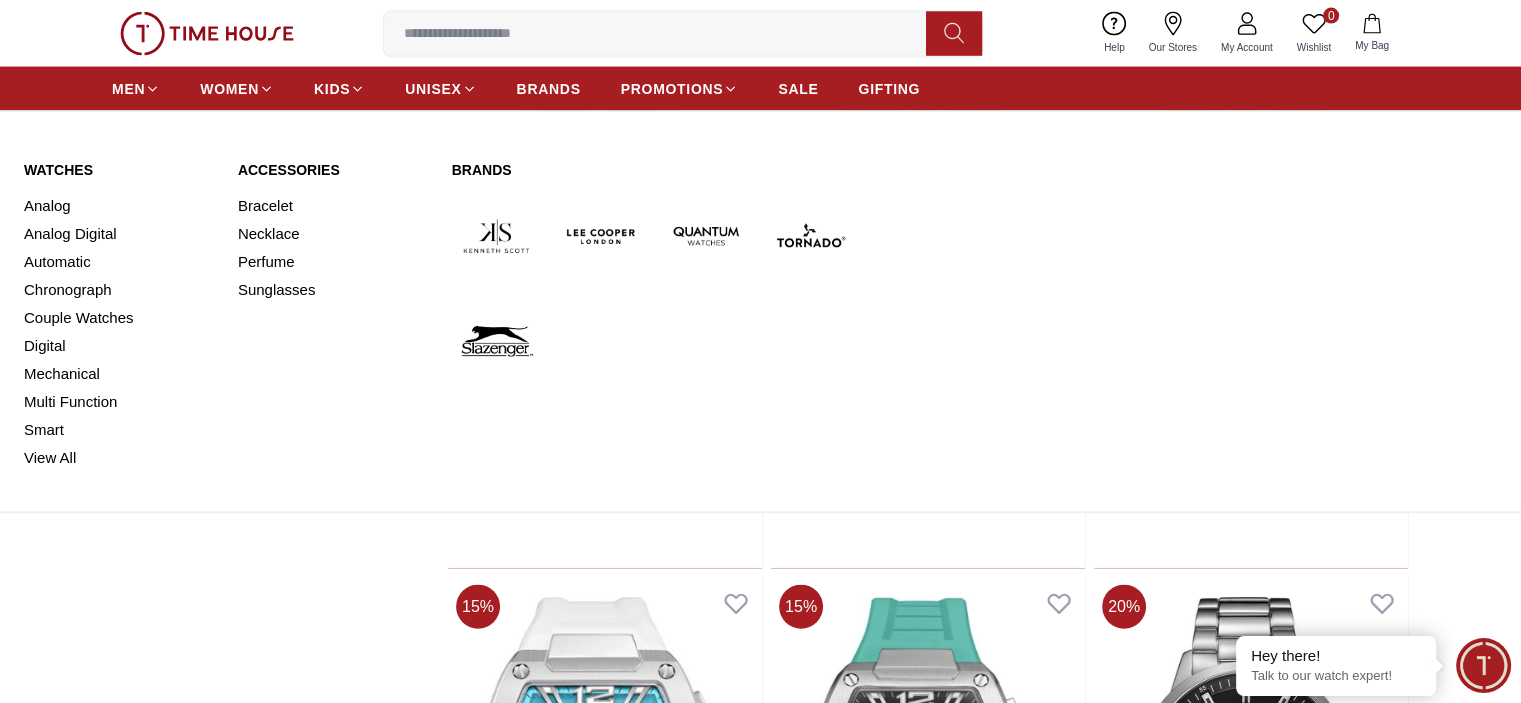 click at bounding box center [601, 236] 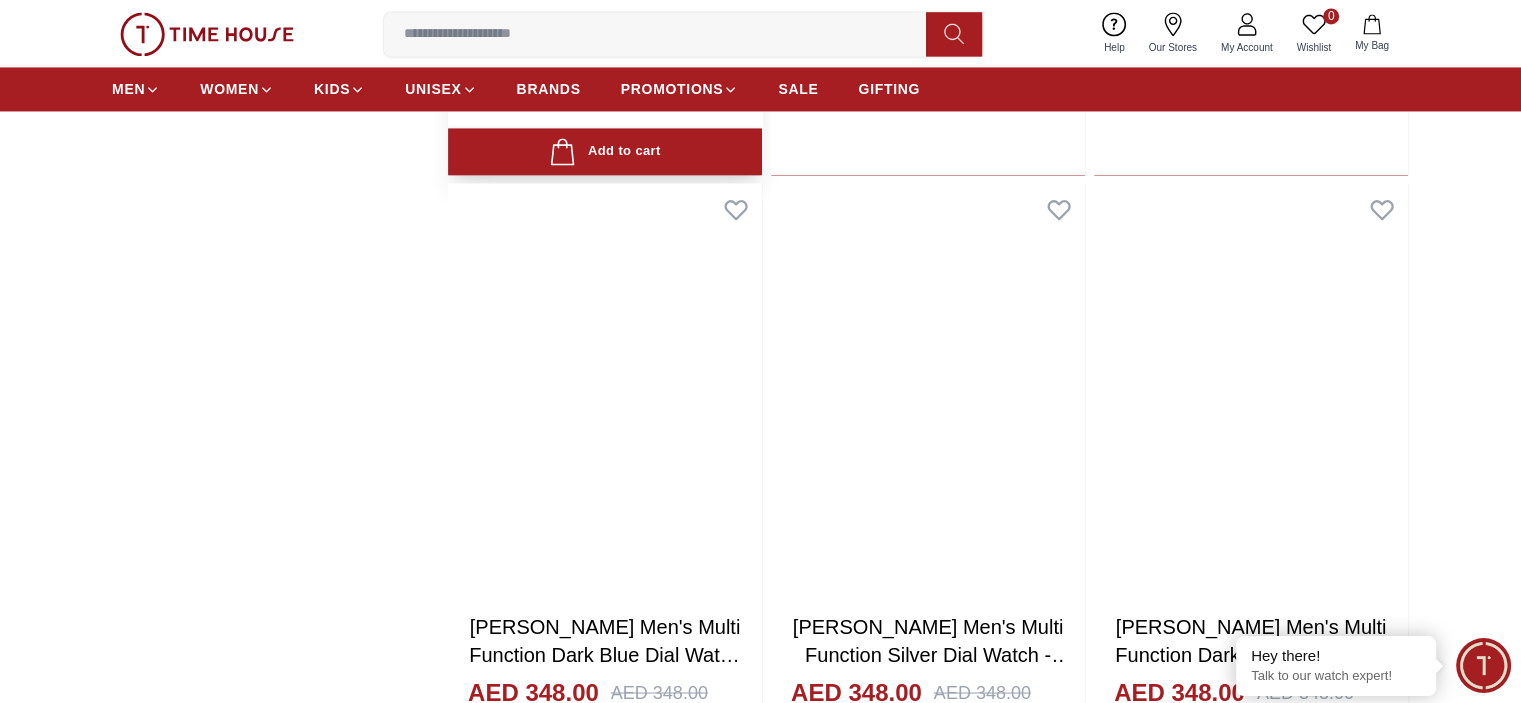 scroll, scrollTop: 3400, scrollLeft: 0, axis: vertical 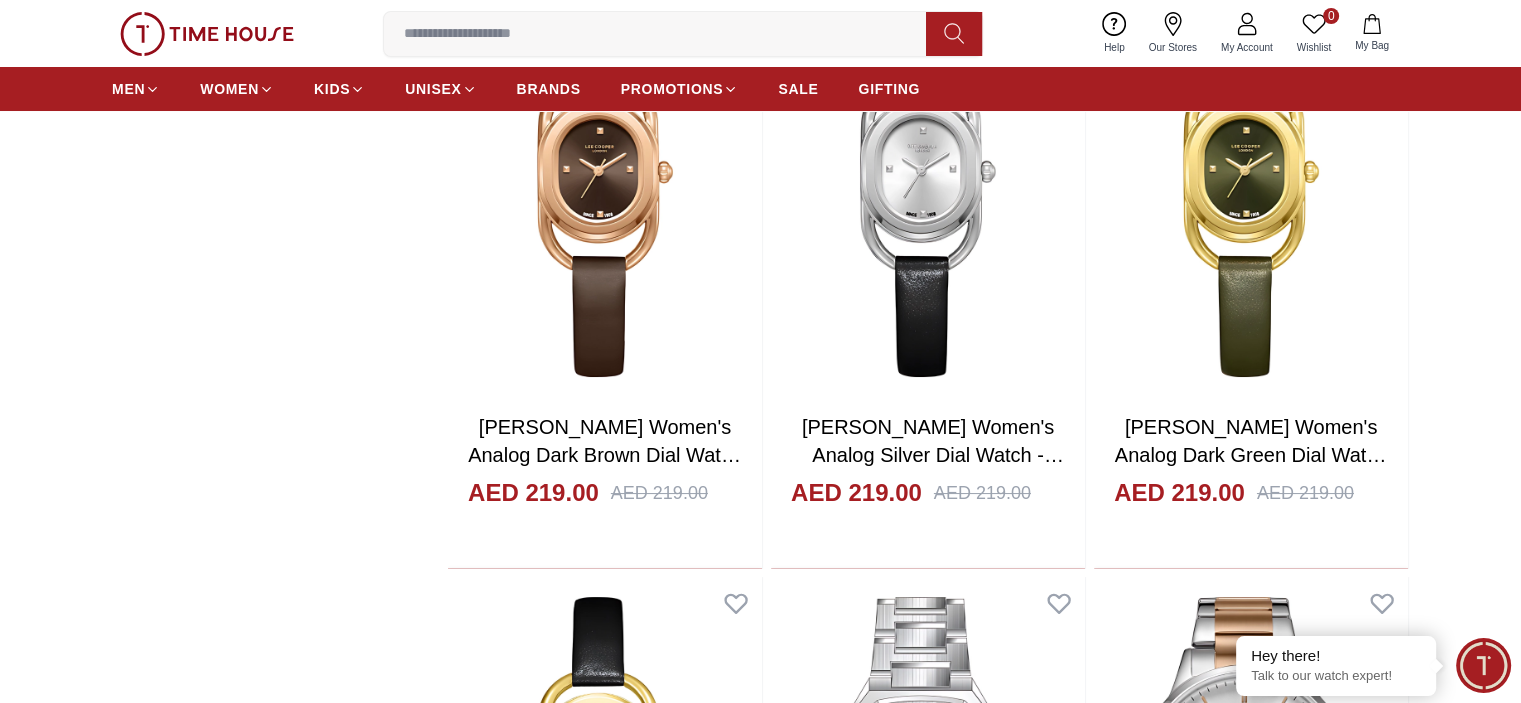 click at bounding box center (605, 4340) 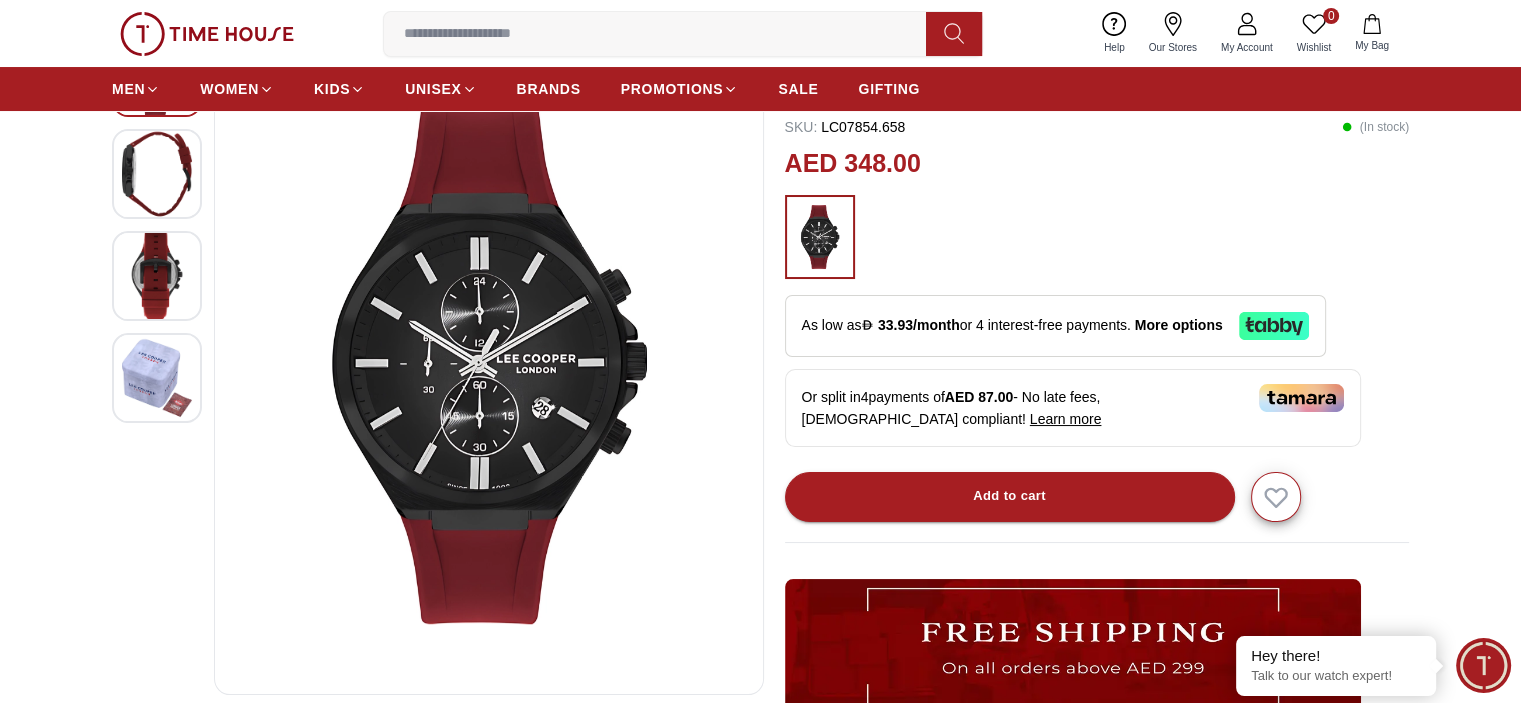 scroll, scrollTop: 200, scrollLeft: 0, axis: vertical 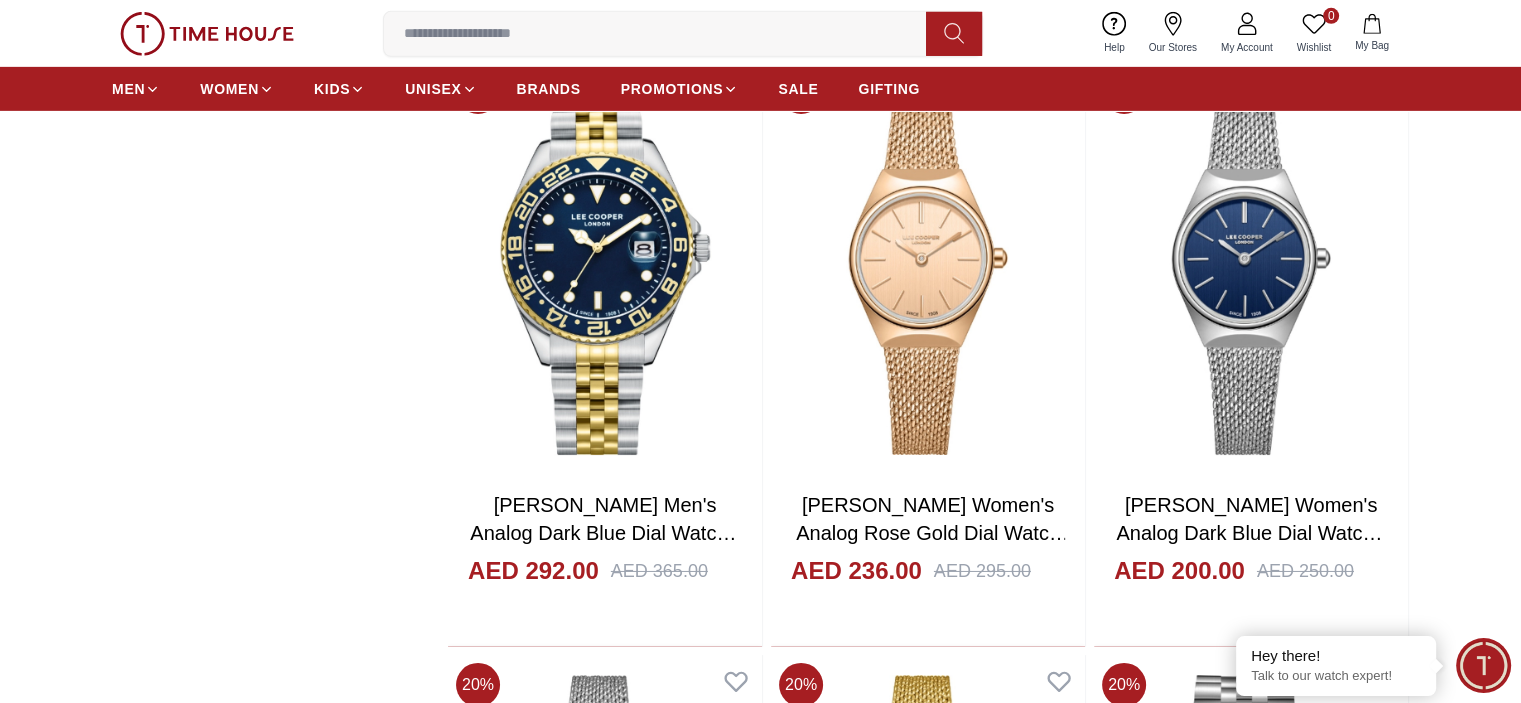 click at bounding box center (605, 11532) 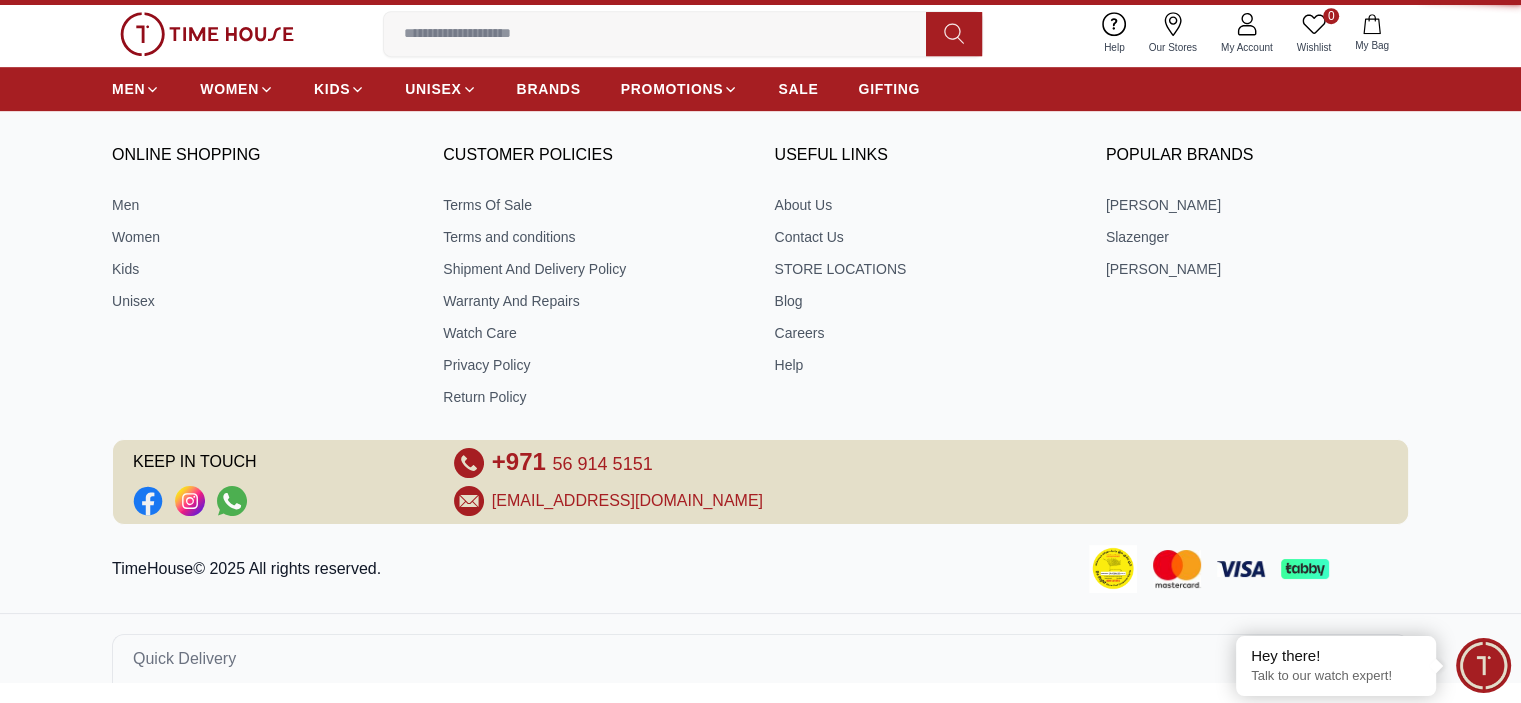 scroll, scrollTop: 0, scrollLeft: 0, axis: both 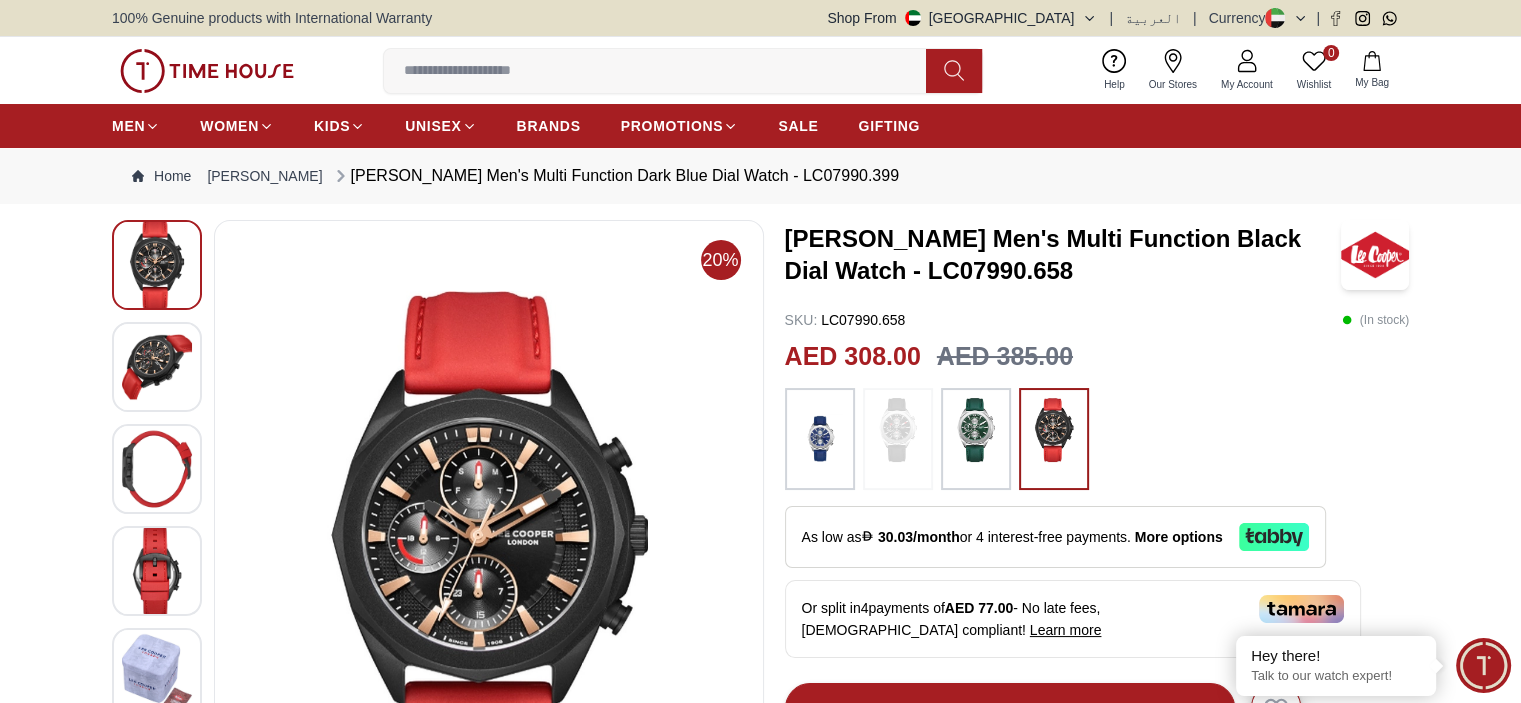 click at bounding box center (976, 430) 